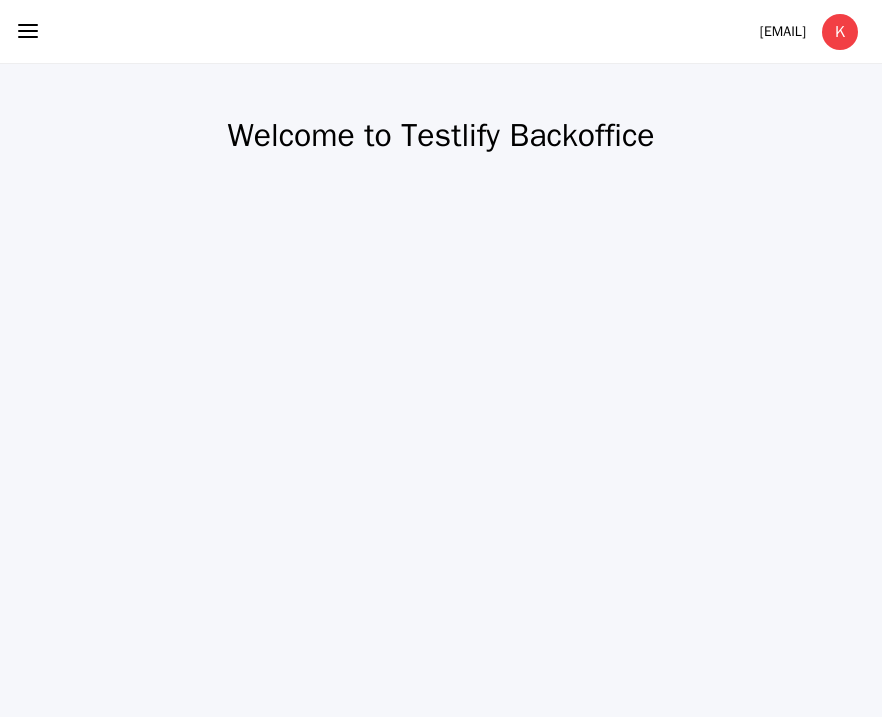 scroll, scrollTop: 0, scrollLeft: 0, axis: both 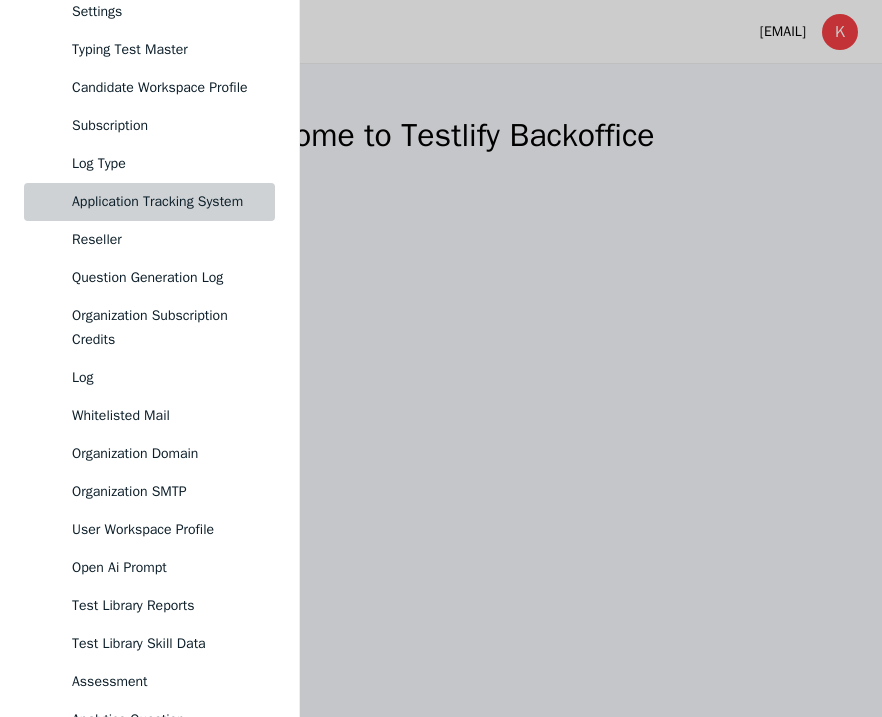 click on "Application Tracking System" at bounding box center (165, 202) 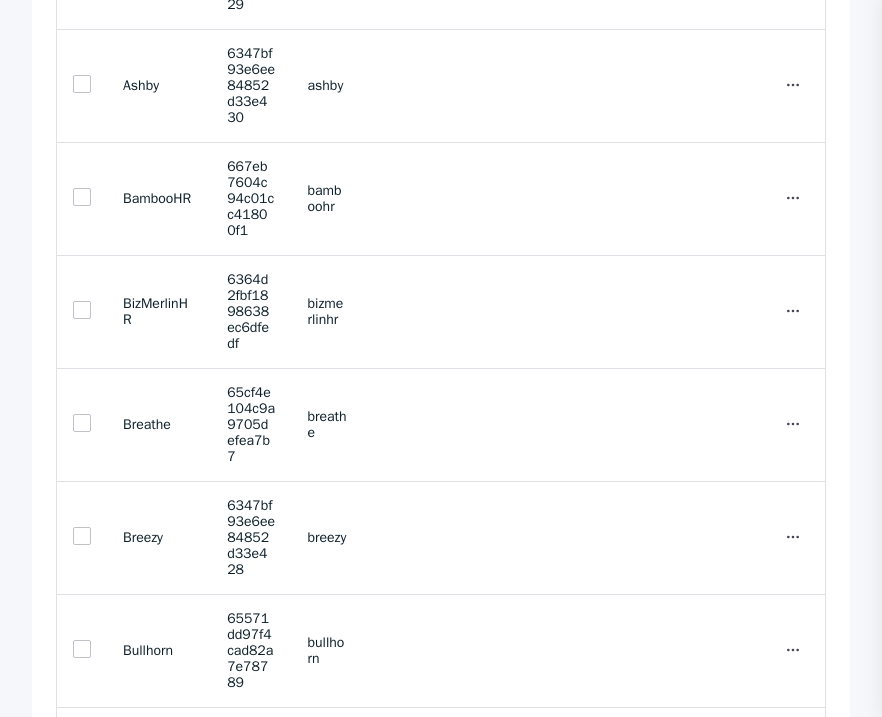 scroll, scrollTop: 0, scrollLeft: 0, axis: both 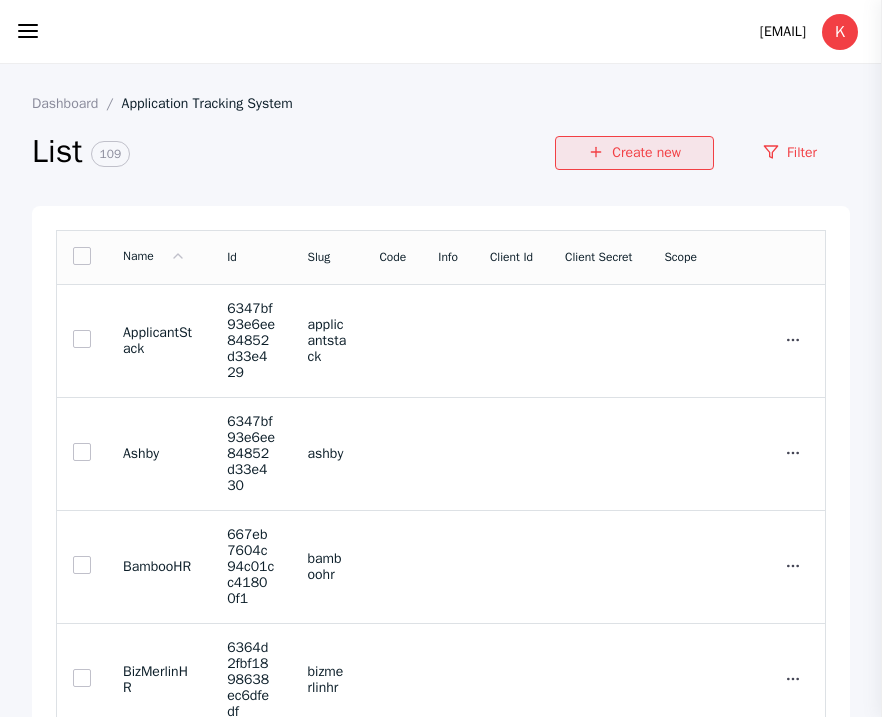 click on "Create new" at bounding box center (634, 153) 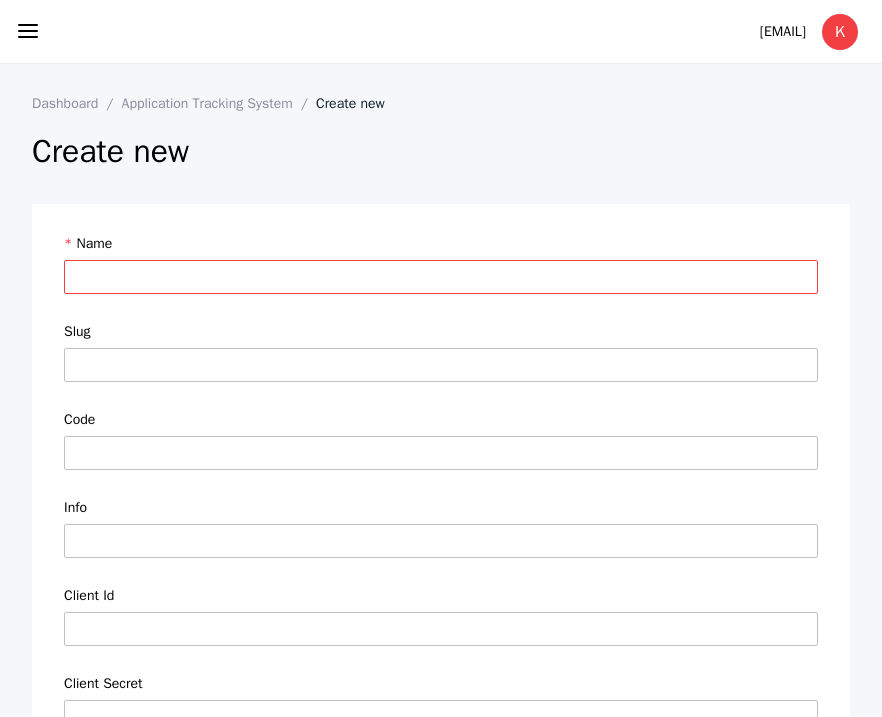 click on "Name" at bounding box center (441, 277) 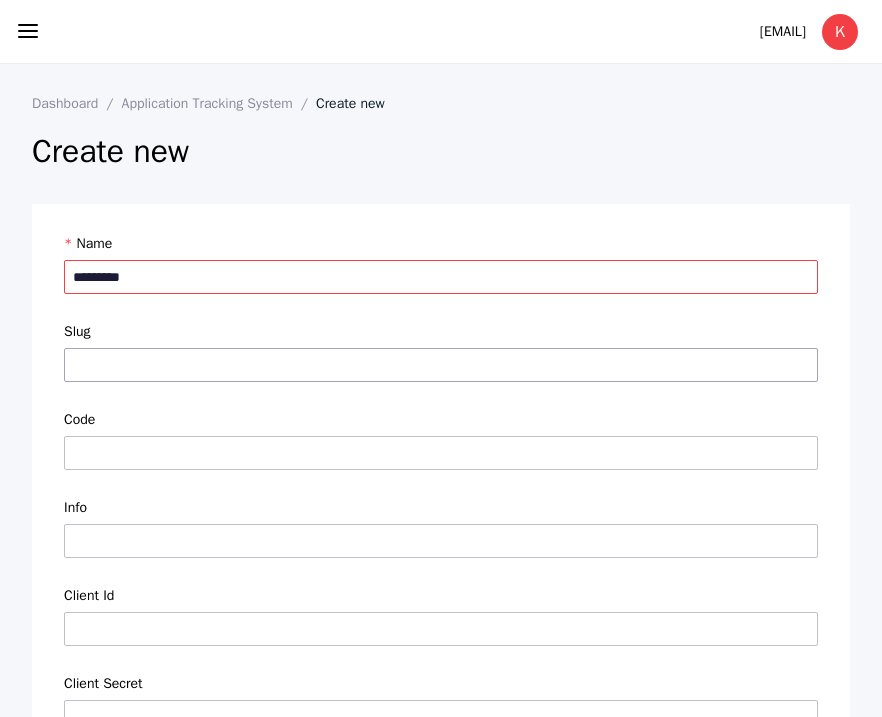 type on "*********" 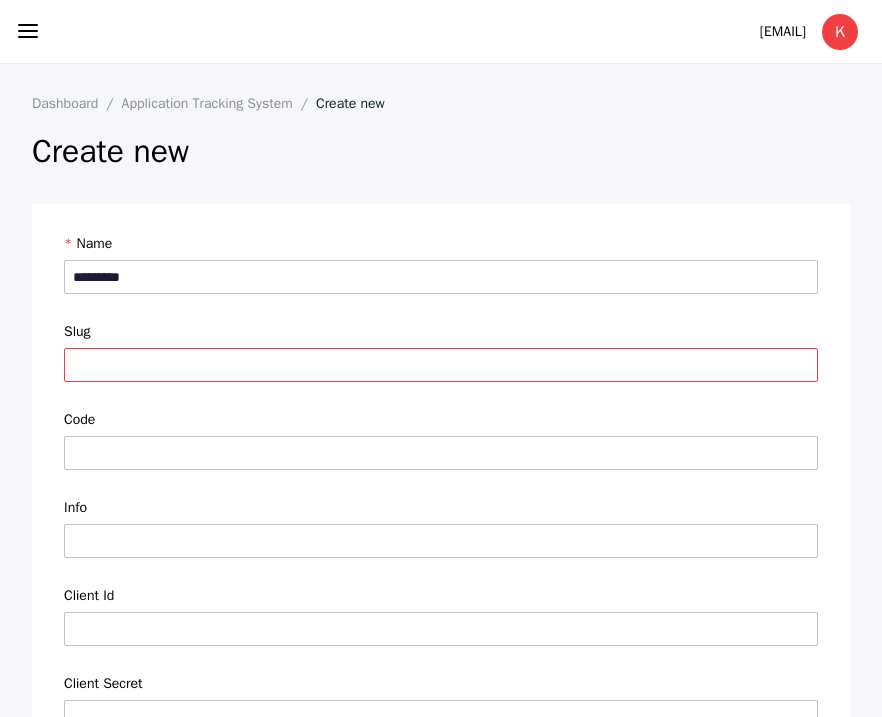 click on "Slug" at bounding box center (441, 365) 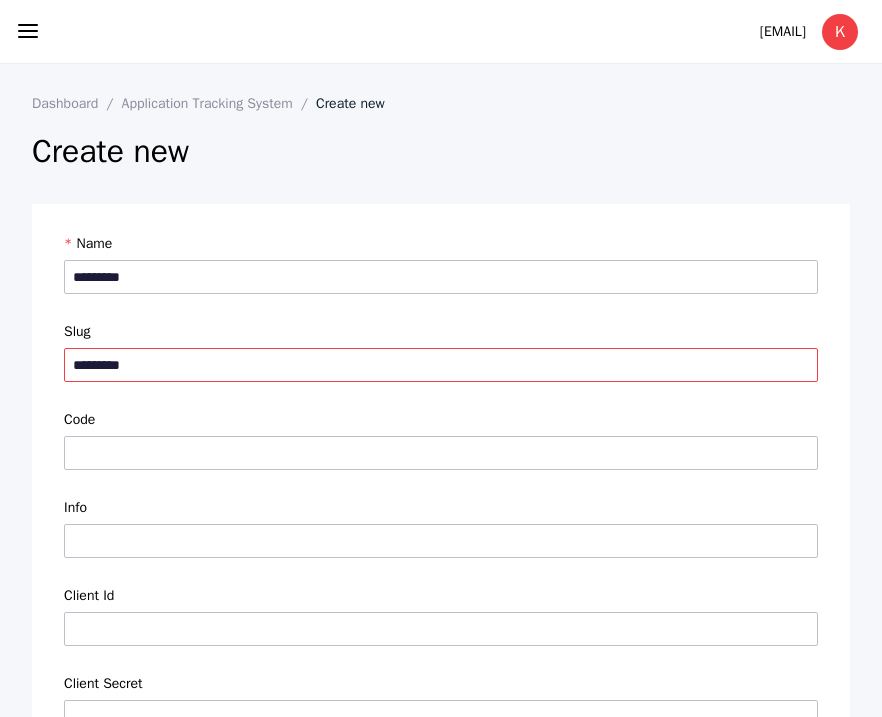 type on "*********" 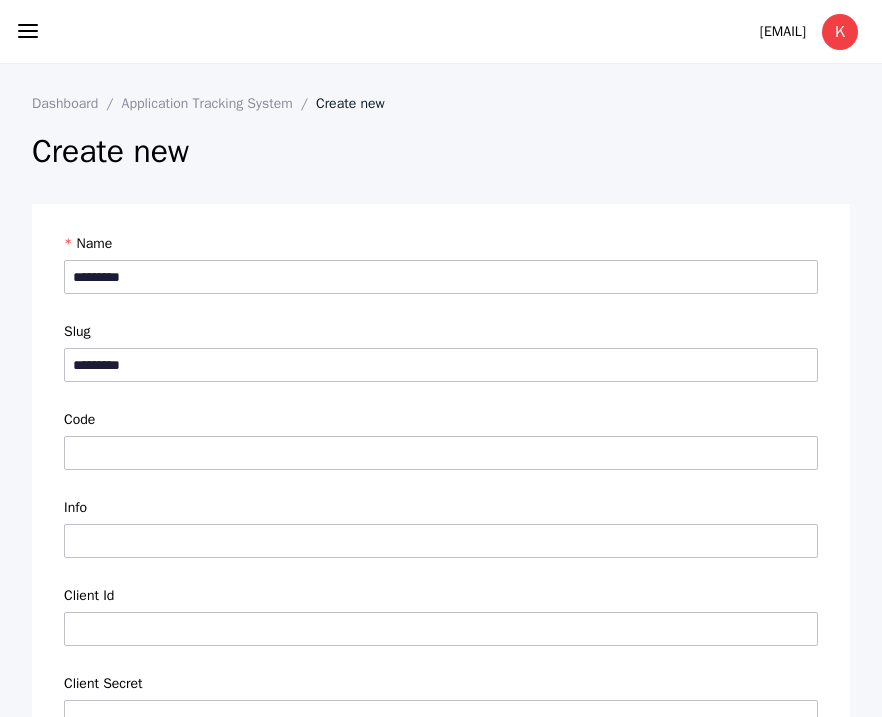 click at bounding box center (441, 391) 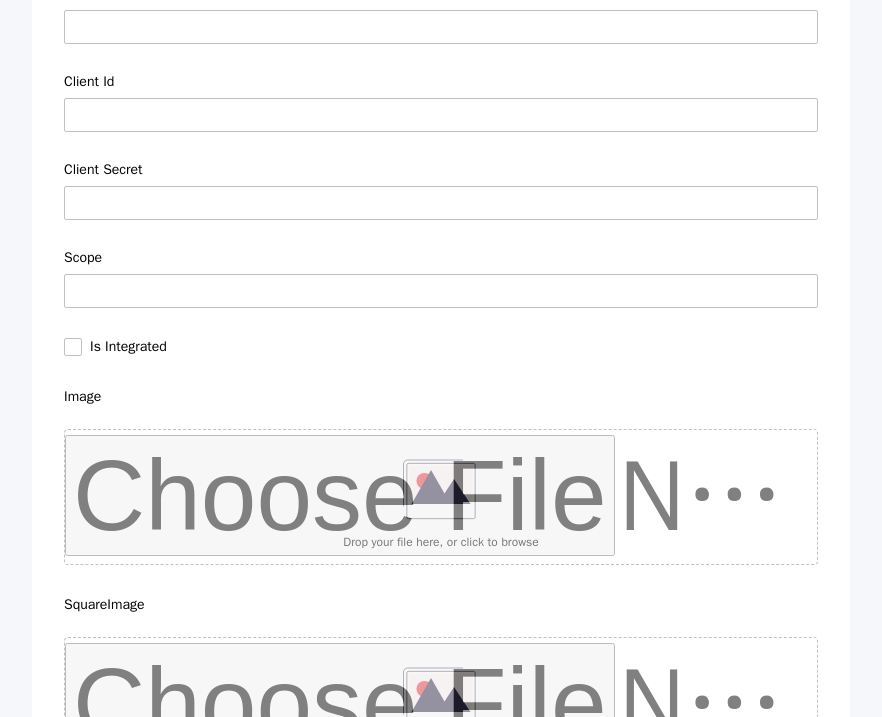scroll, scrollTop: 558, scrollLeft: 0, axis: vertical 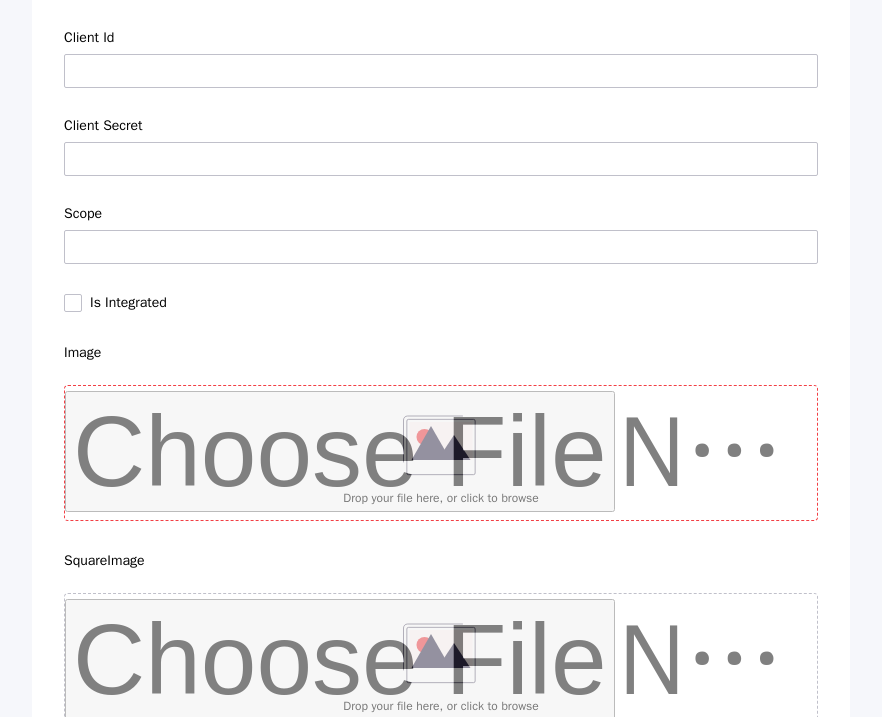 click at bounding box center [441, 453] 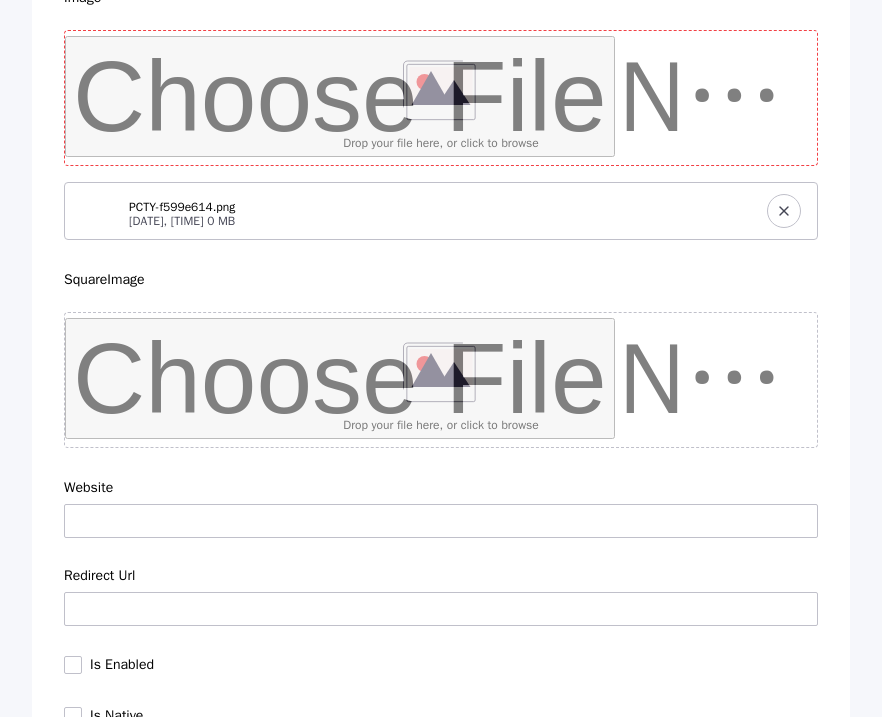 scroll, scrollTop: 914, scrollLeft: 0, axis: vertical 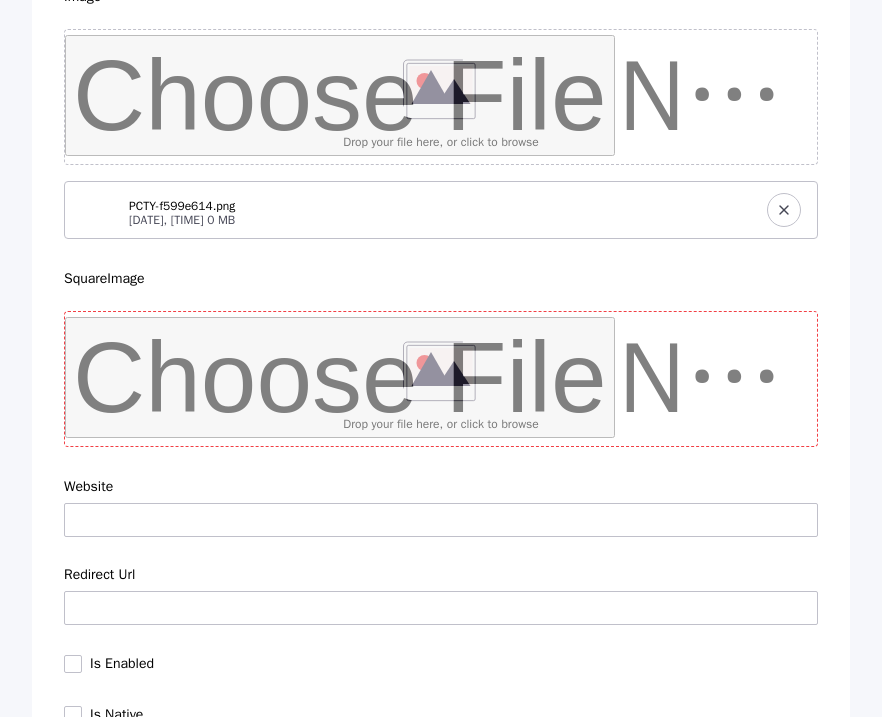 click at bounding box center (441, 379) 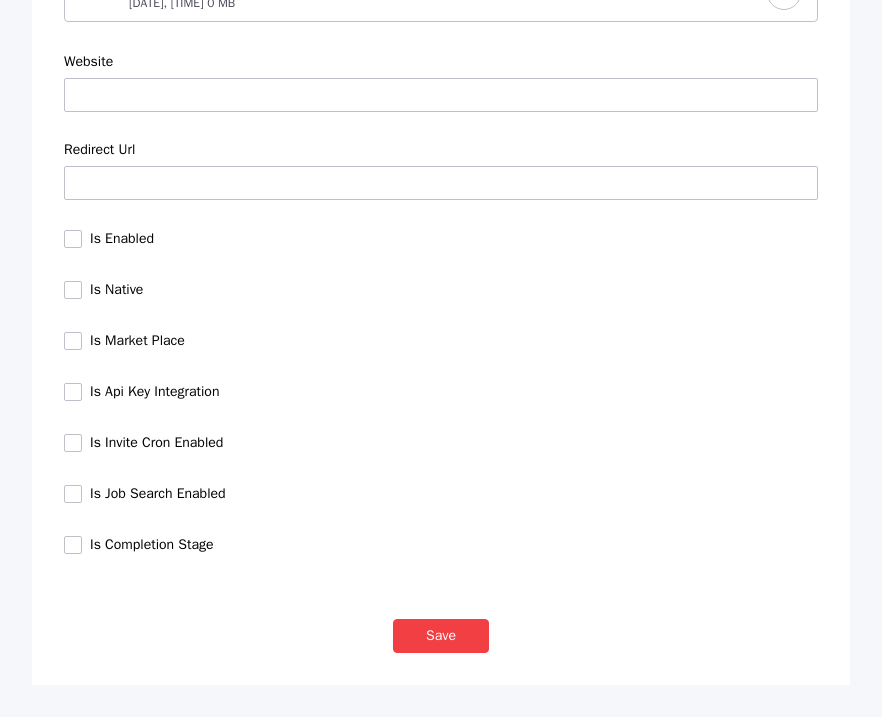 scroll, scrollTop: 1669, scrollLeft: 0, axis: vertical 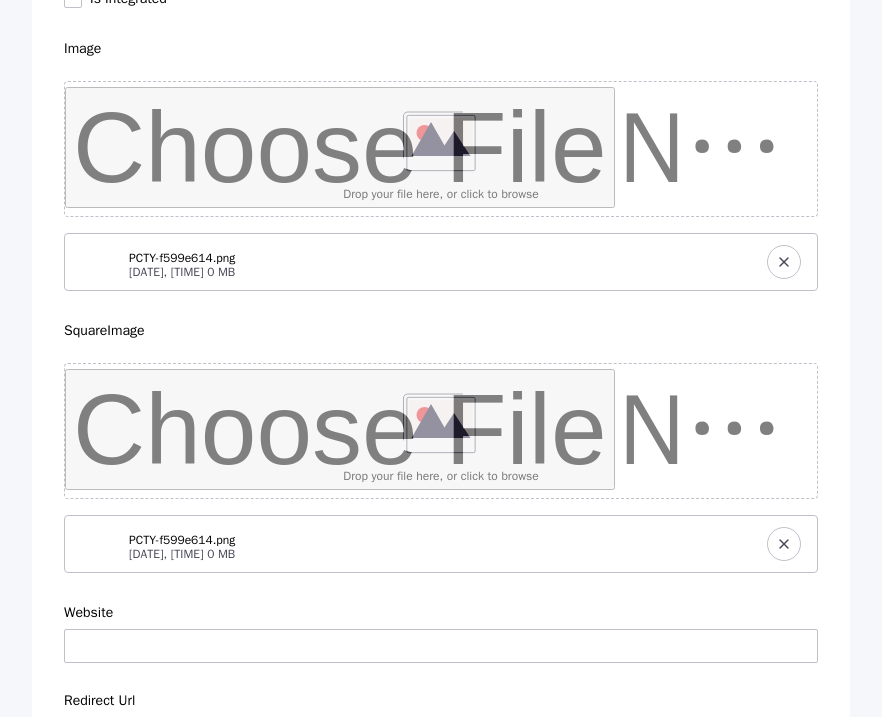 click at bounding box center (73, -1) 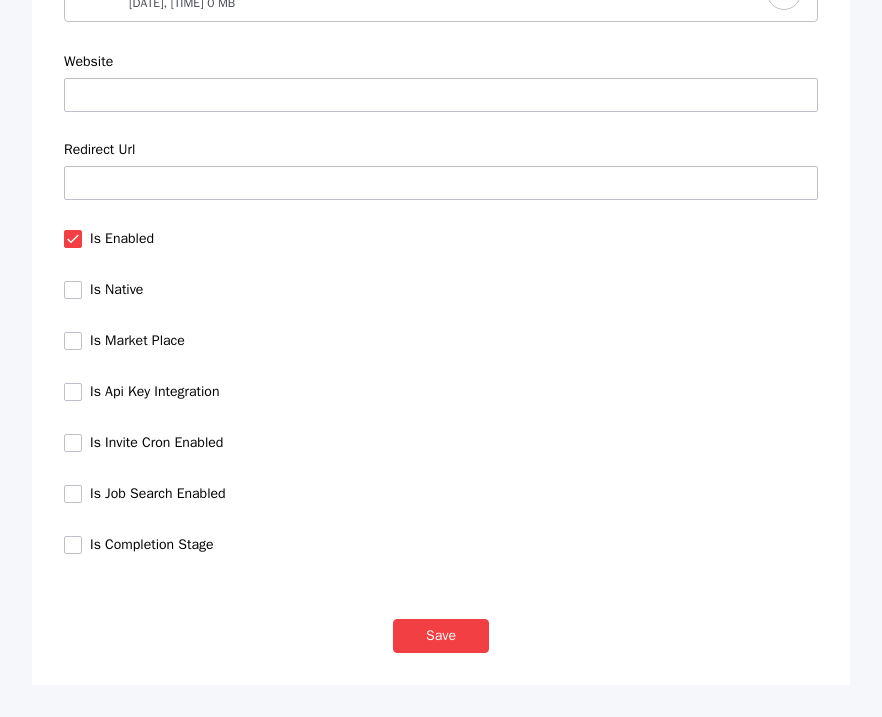scroll, scrollTop: 1598, scrollLeft: 0, axis: vertical 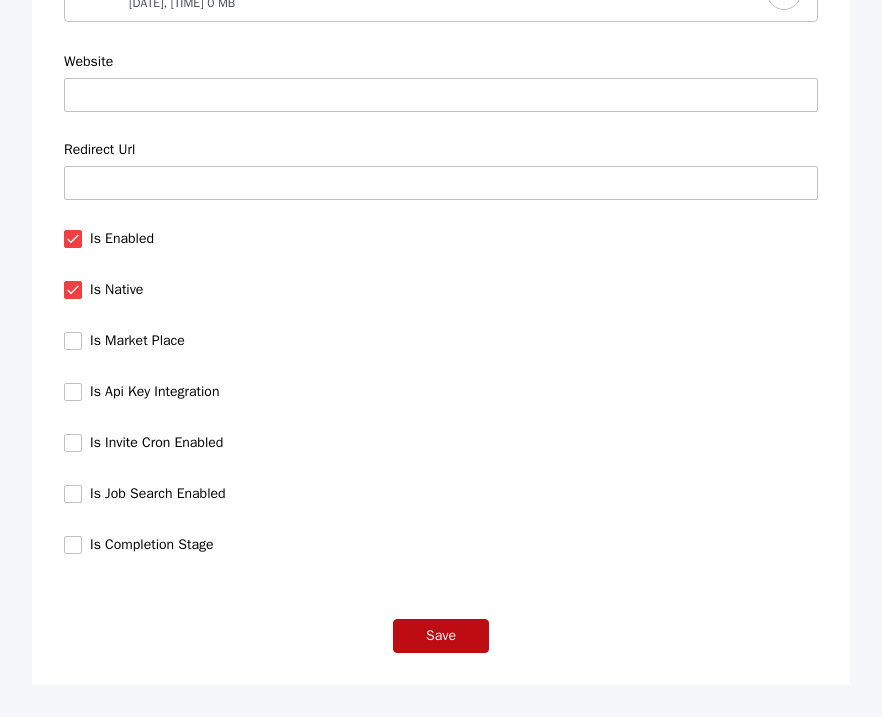 click on "Save" at bounding box center [441, 636] 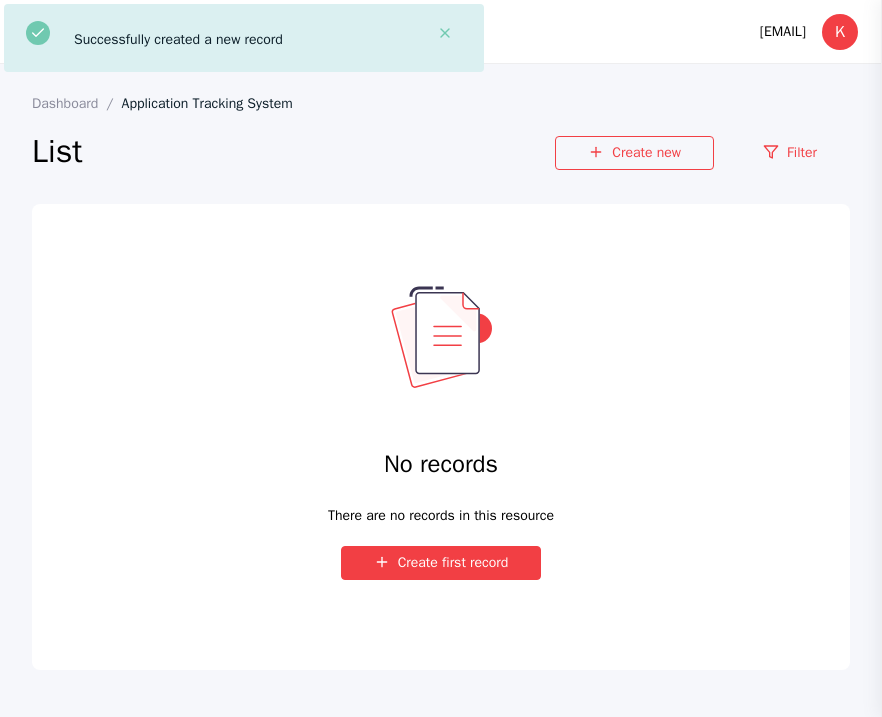 scroll, scrollTop: 0, scrollLeft: 0, axis: both 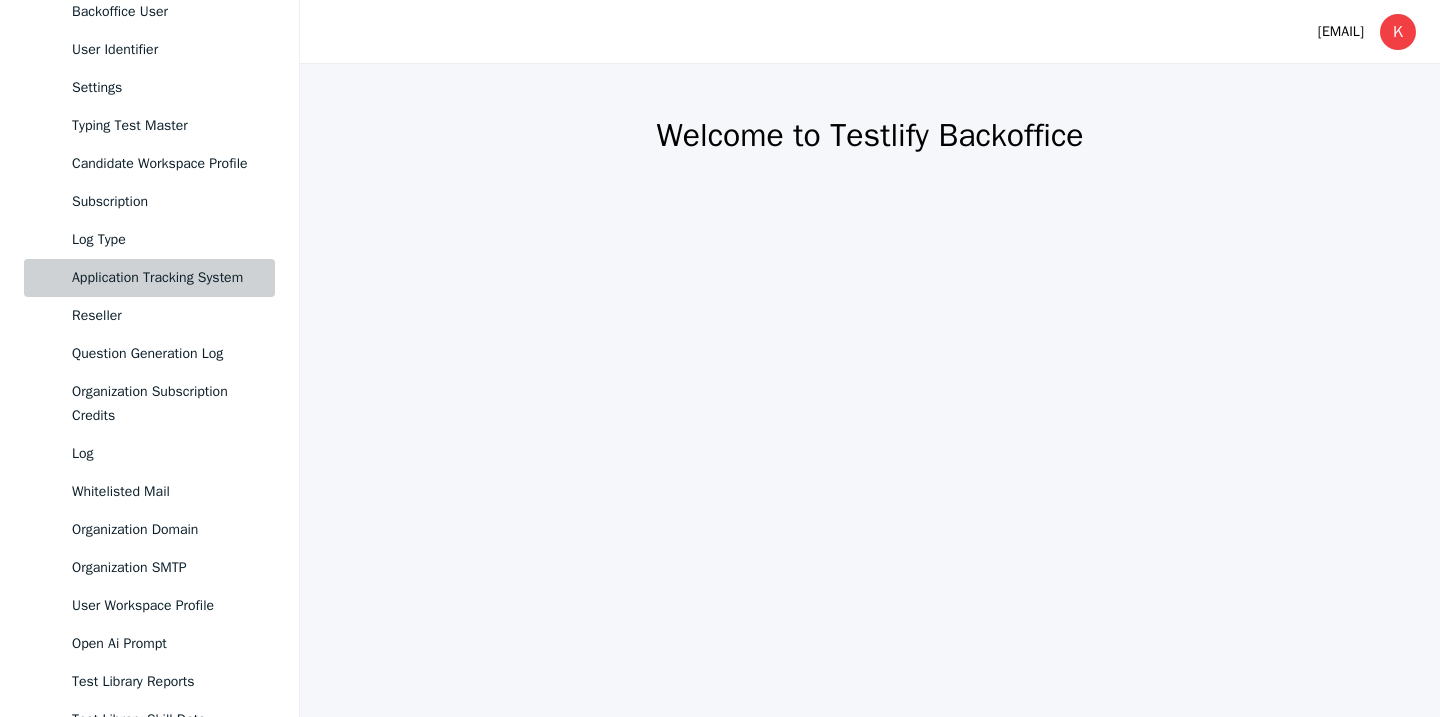 click on "Application Tracking System" at bounding box center [165, 278] 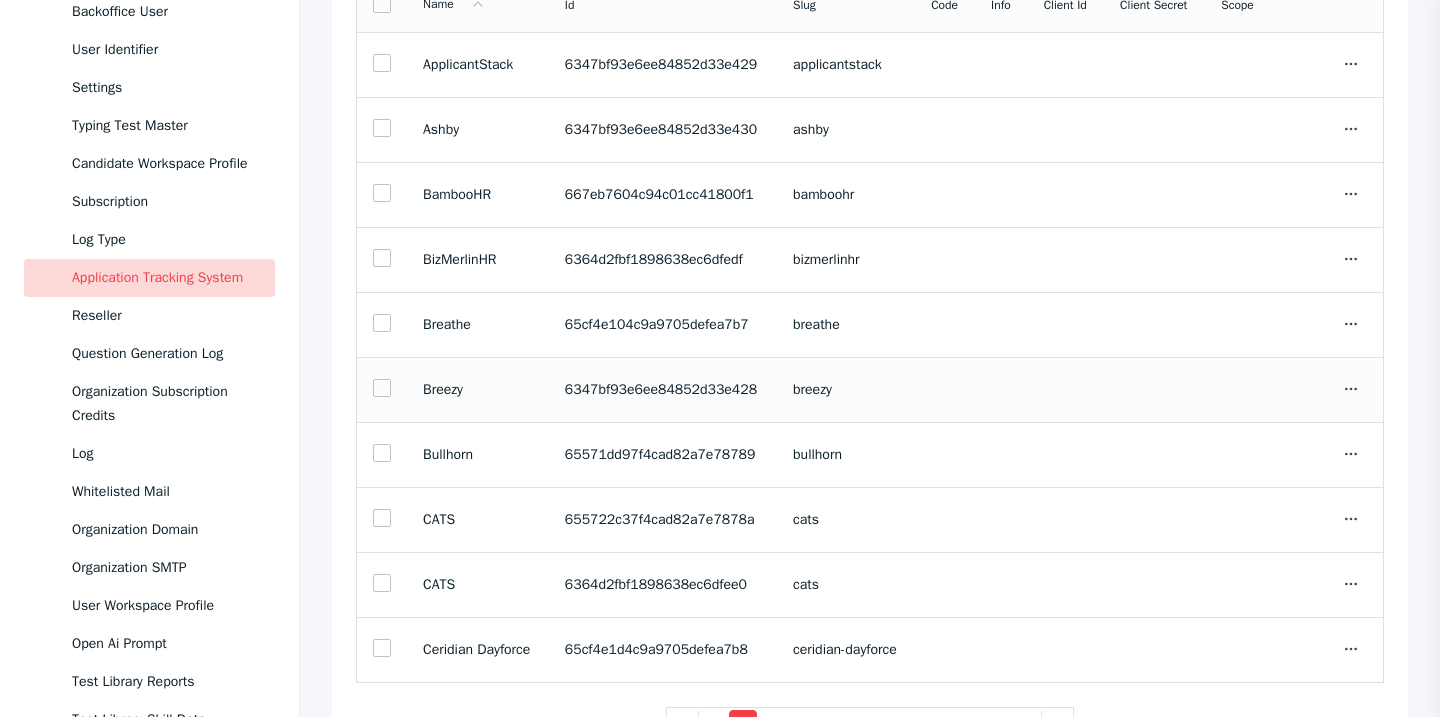 scroll, scrollTop: 301, scrollLeft: 0, axis: vertical 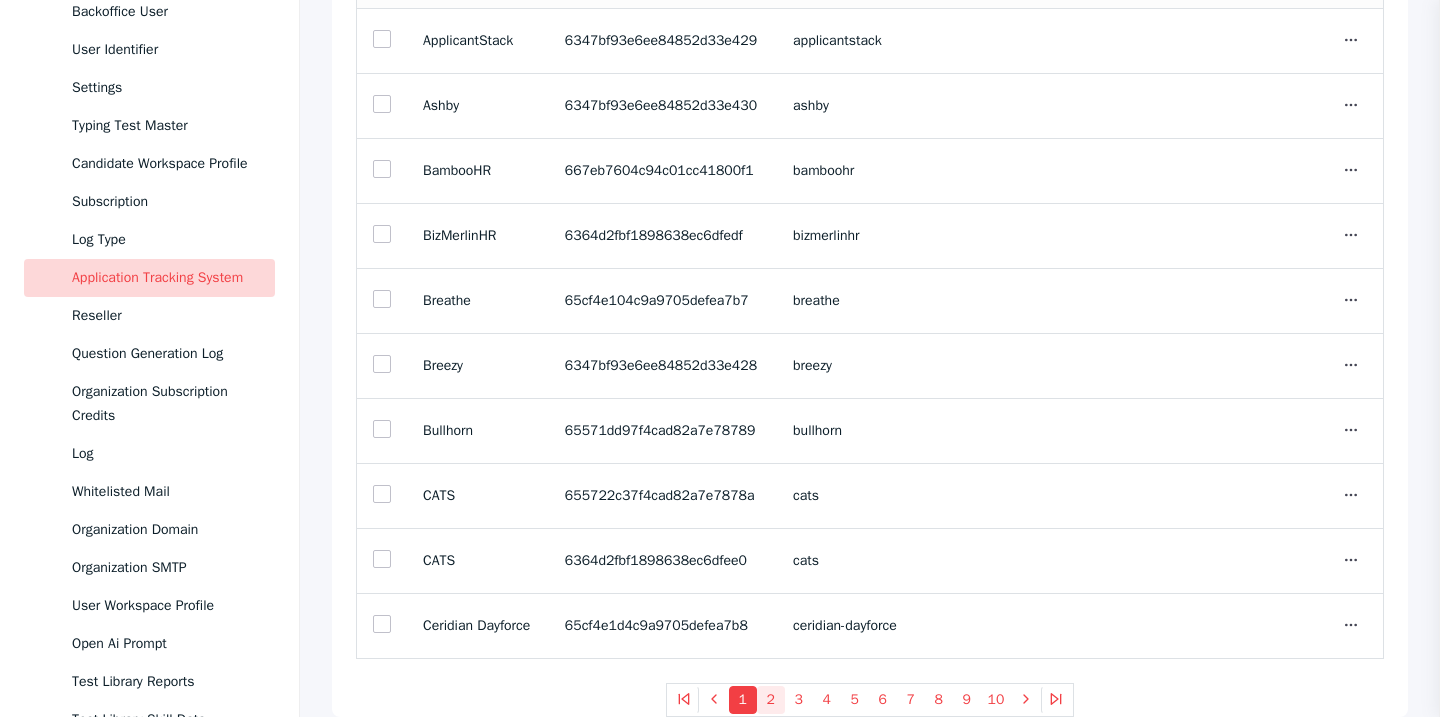 click on "2" at bounding box center (771, 700) 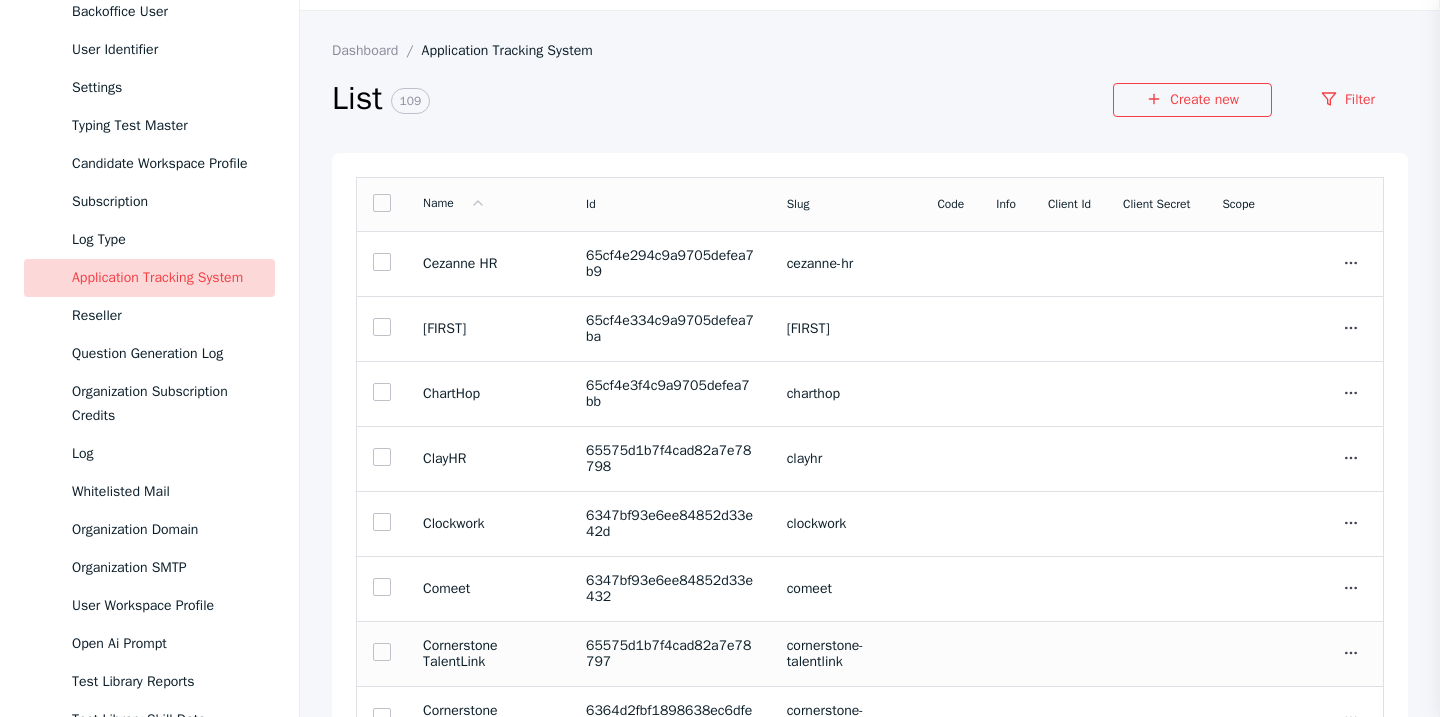 scroll, scrollTop: 42, scrollLeft: 0, axis: vertical 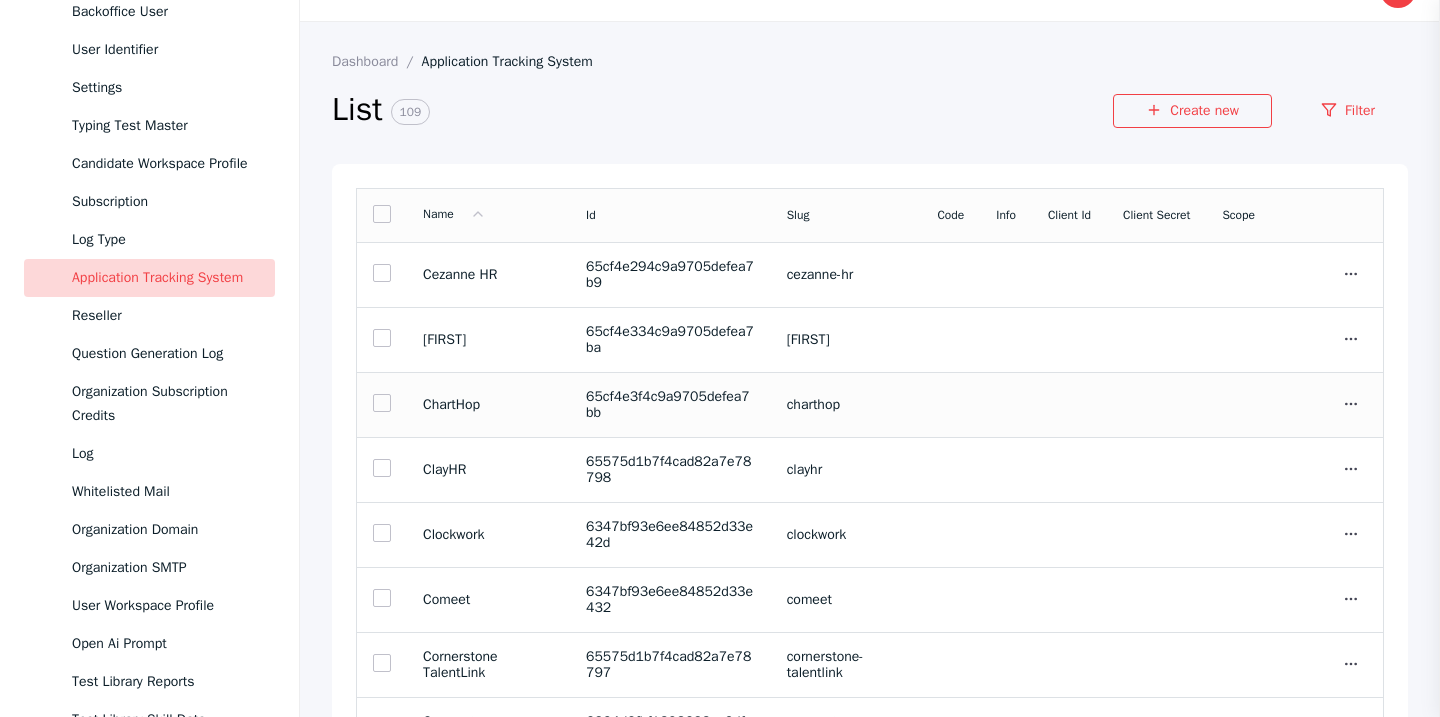 click on "ChartHop" at bounding box center (488, 275) 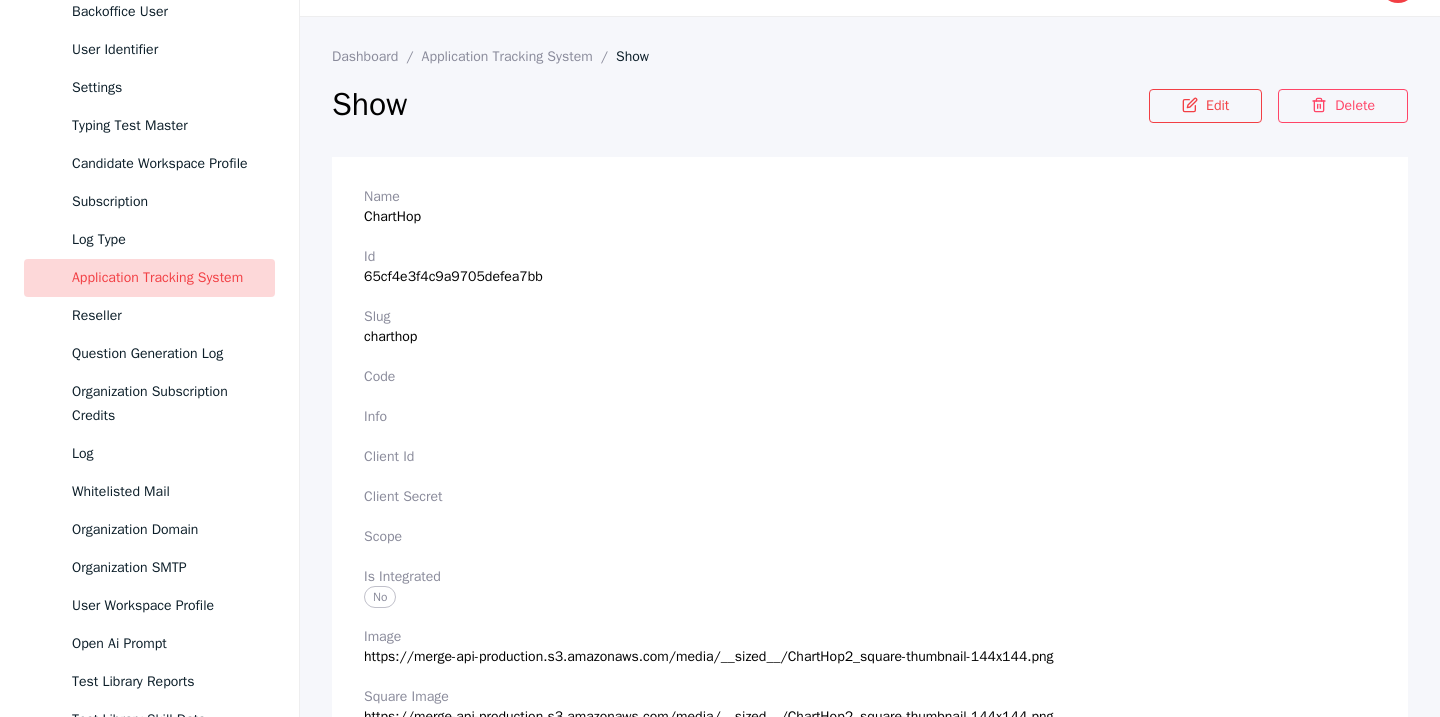 scroll, scrollTop: 49, scrollLeft: 0, axis: vertical 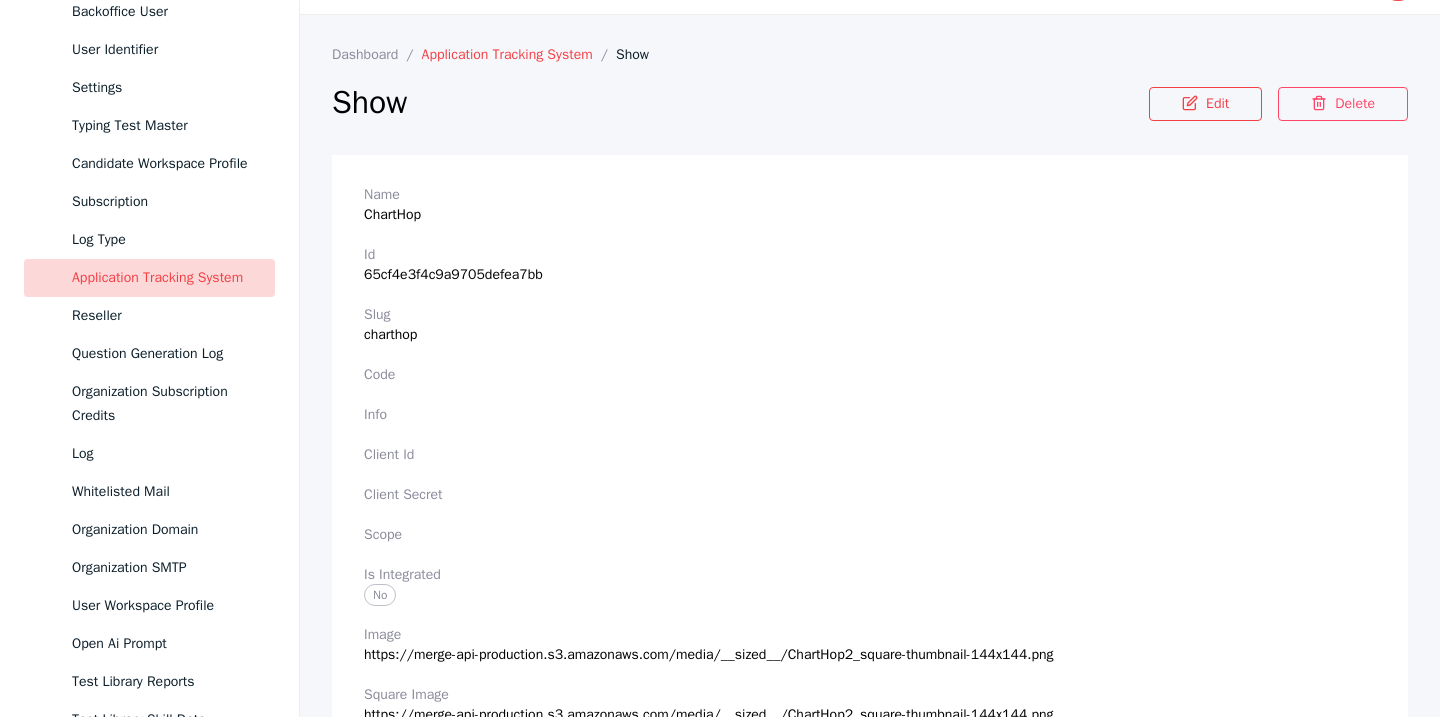 click on "Application Tracking System" at bounding box center (519, 54) 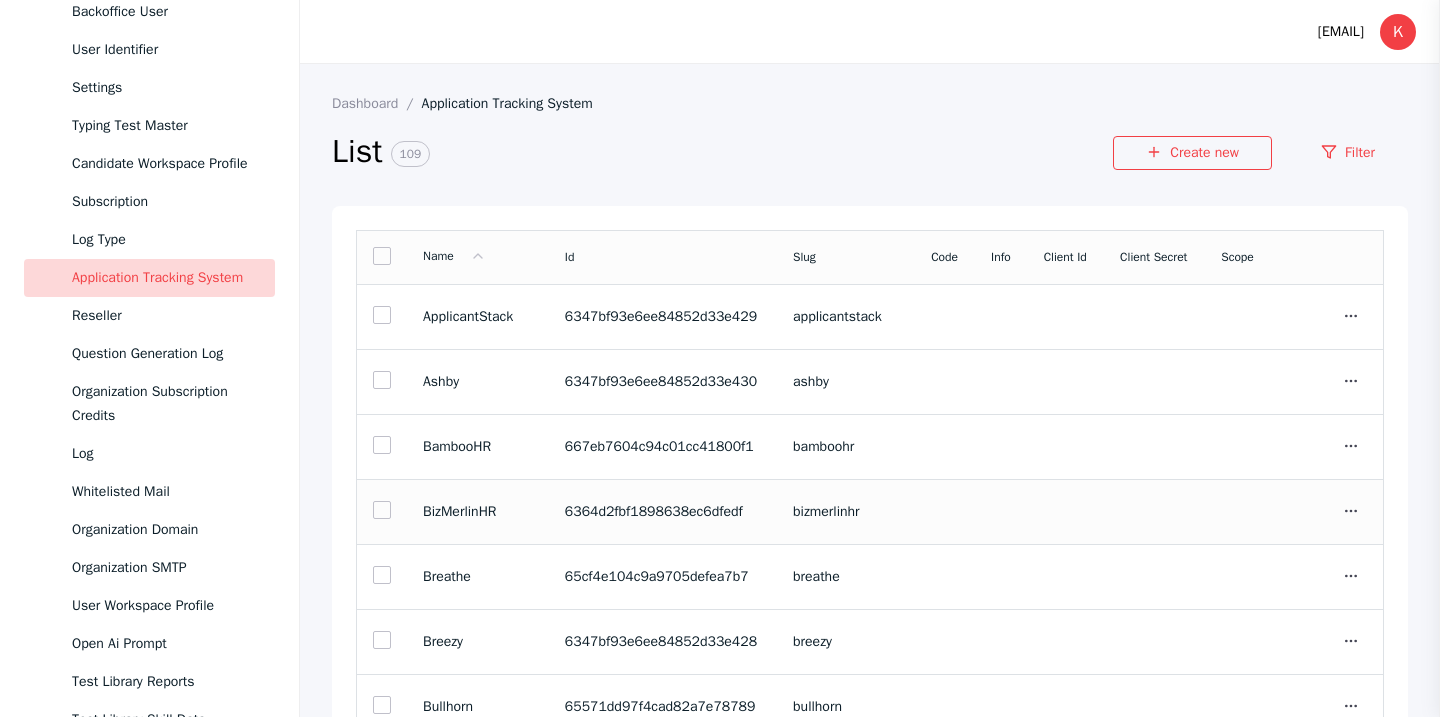 scroll, scrollTop: 301, scrollLeft: 0, axis: vertical 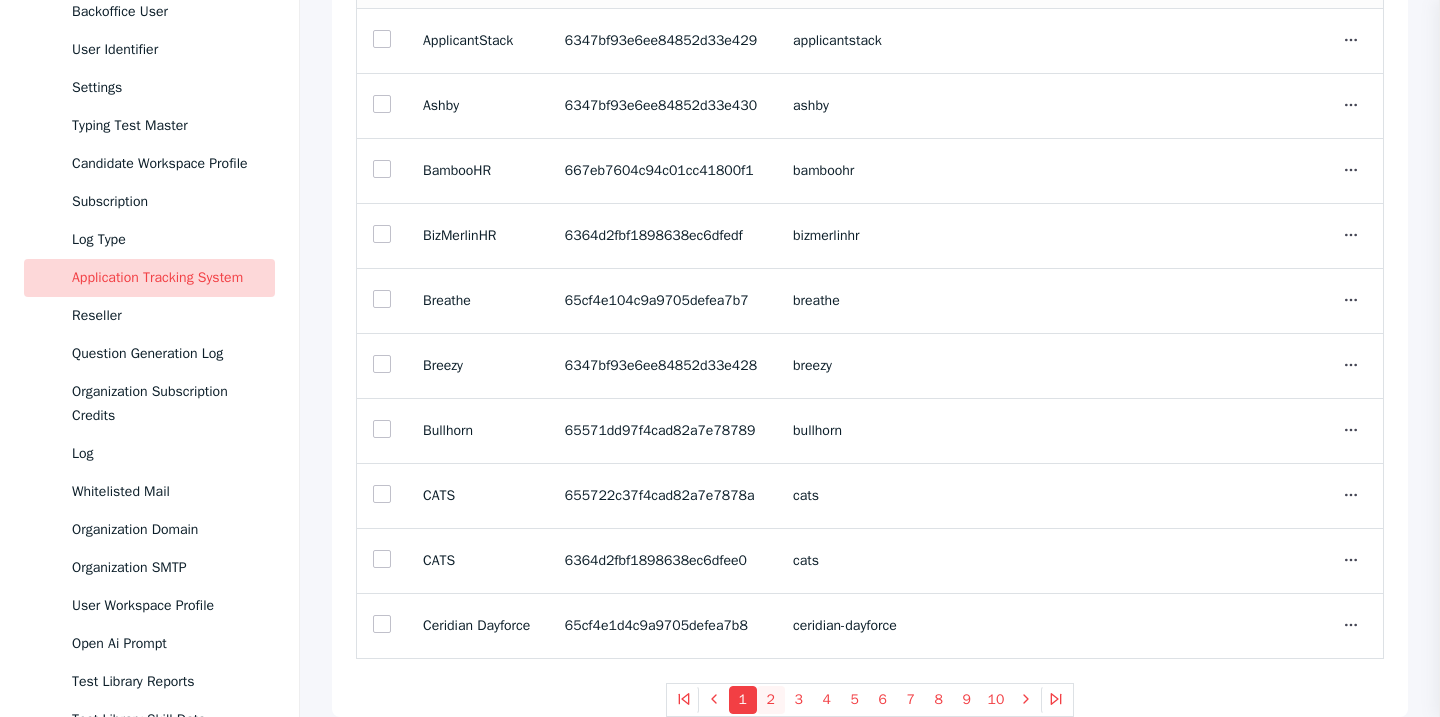 click on "2" at bounding box center (771, 700) 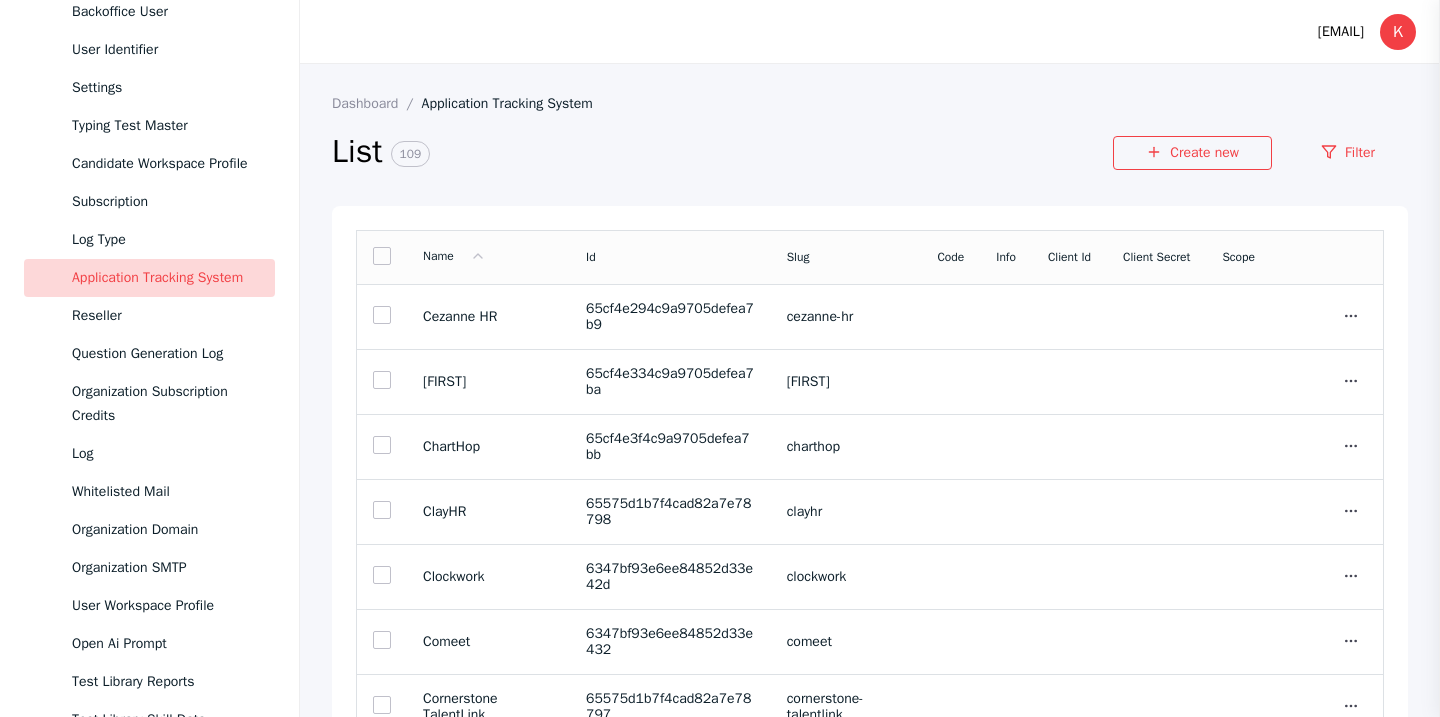 scroll, scrollTop: 301, scrollLeft: 0, axis: vertical 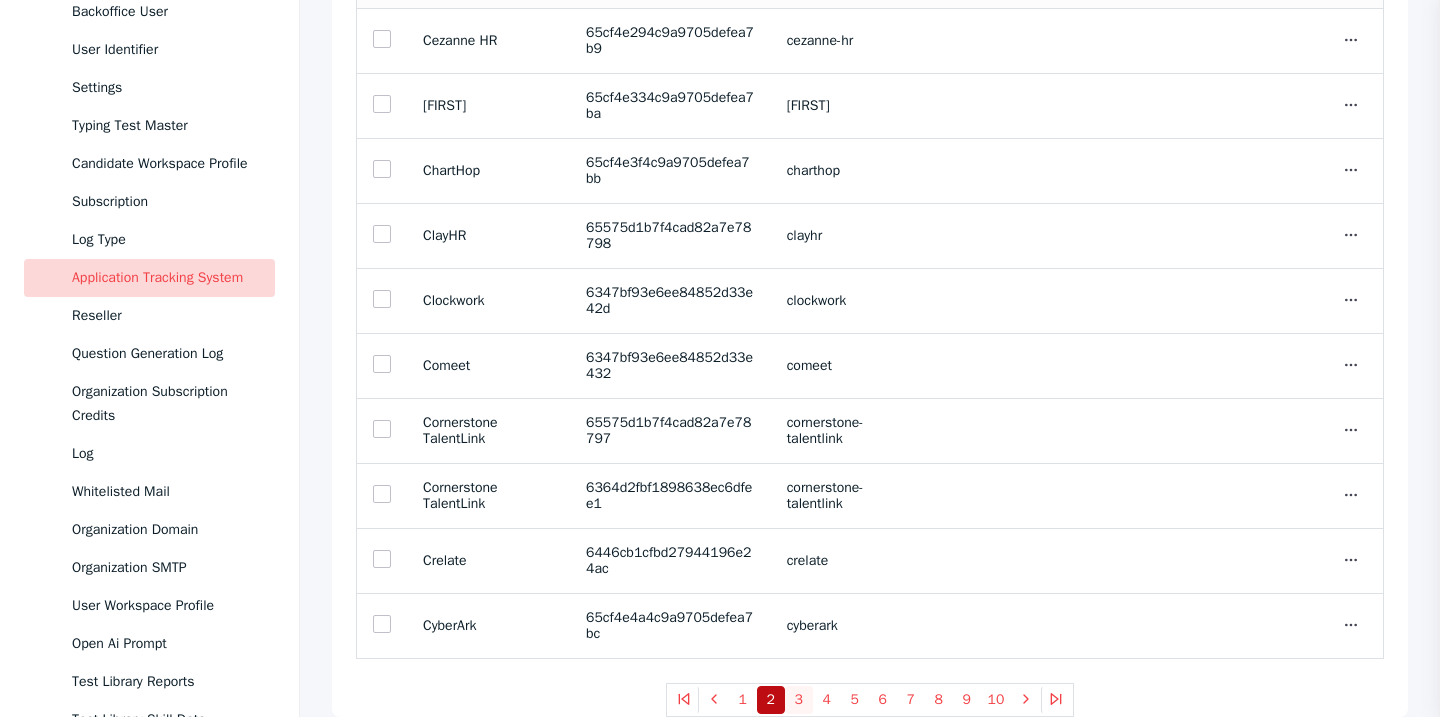 click on "3" at bounding box center [799, 700] 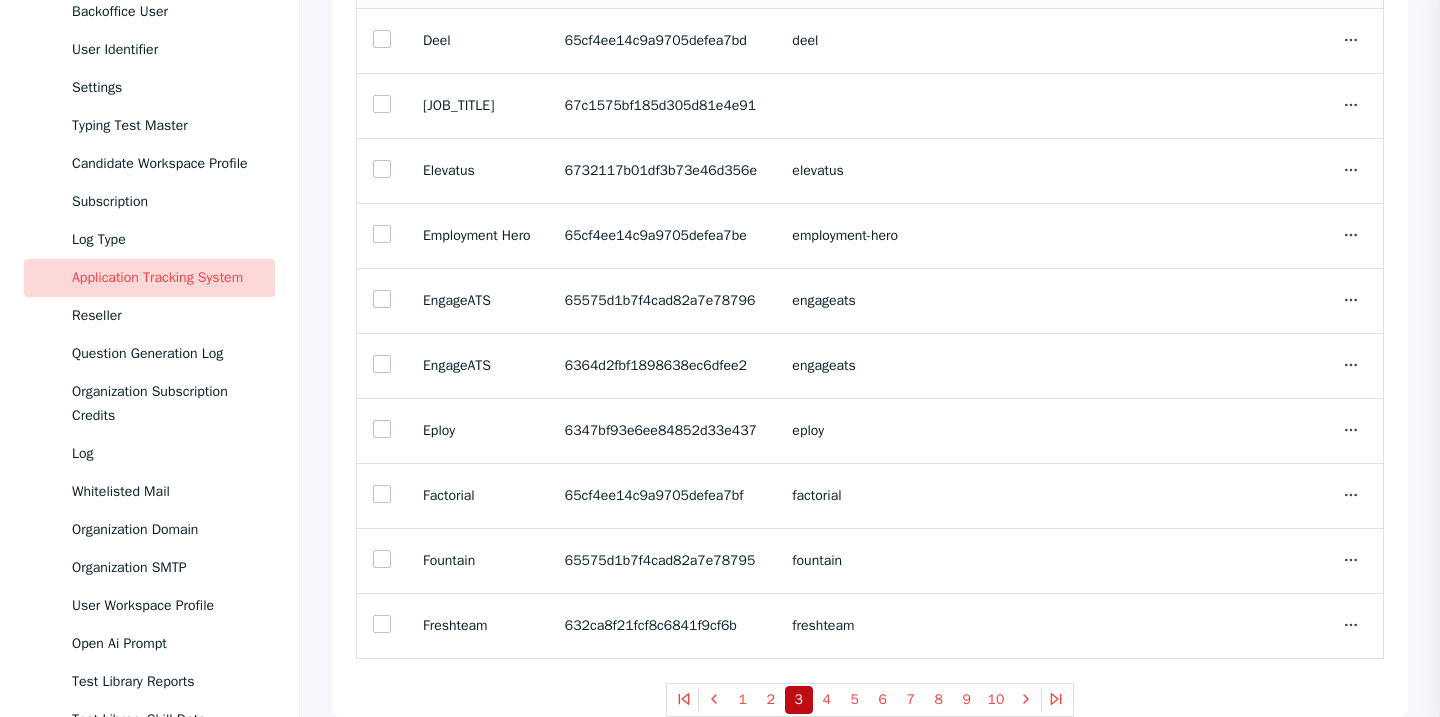 scroll, scrollTop: 0, scrollLeft: 0, axis: both 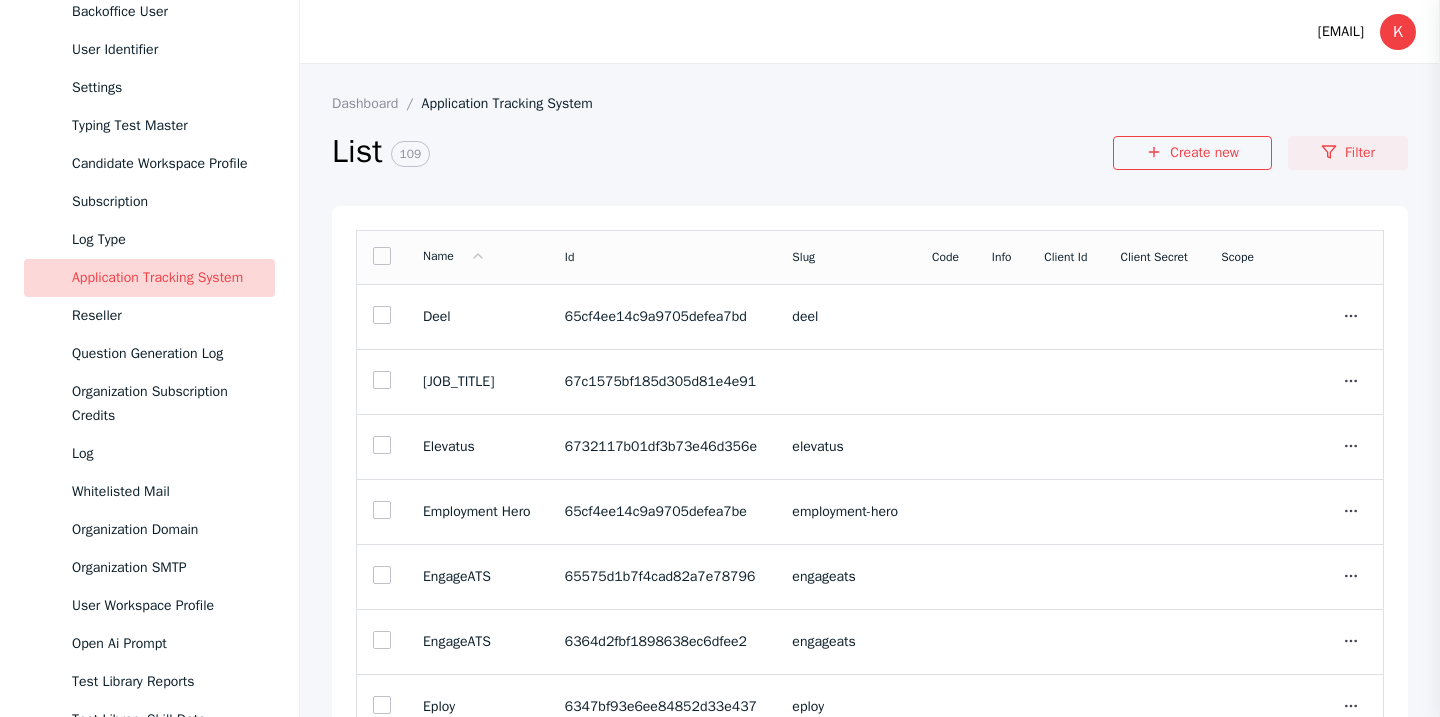 click on "Filter" at bounding box center (1348, 153) 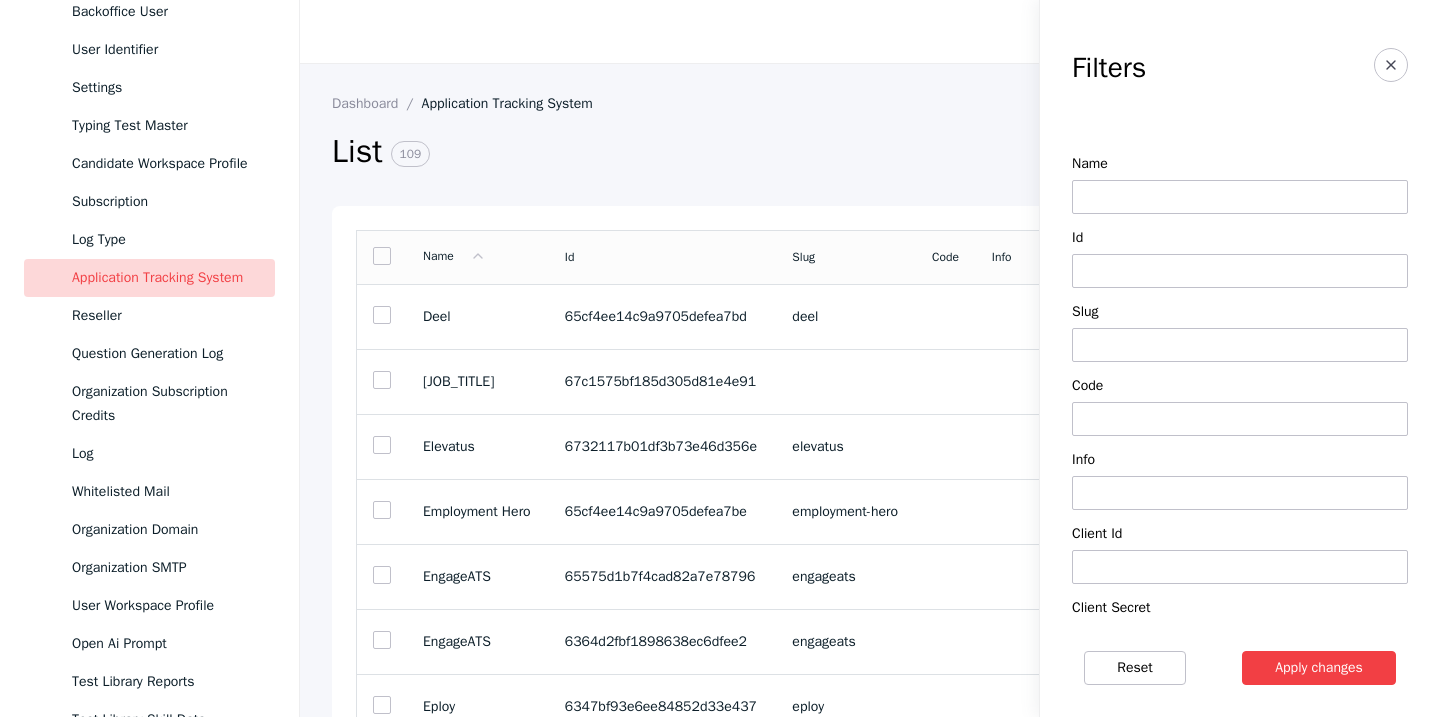 click at bounding box center [1240, 197] 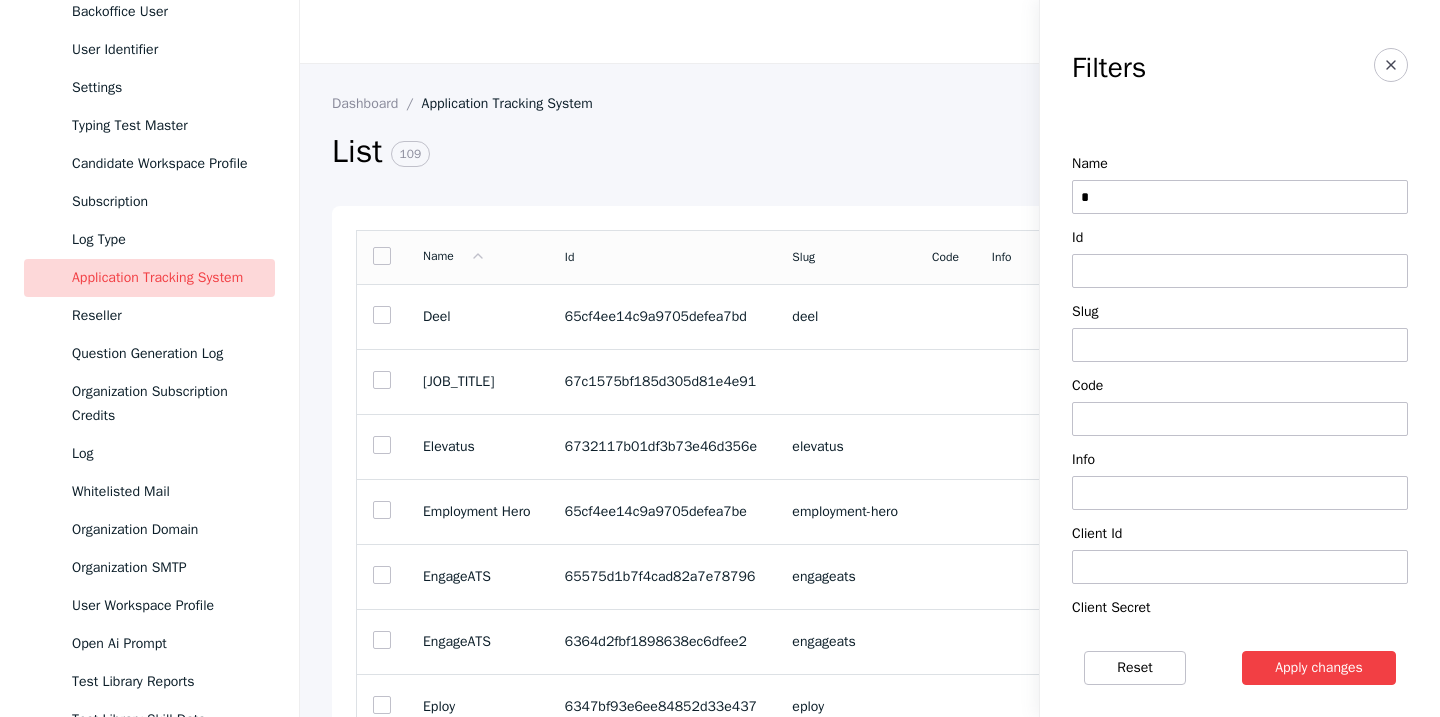 type on "***" 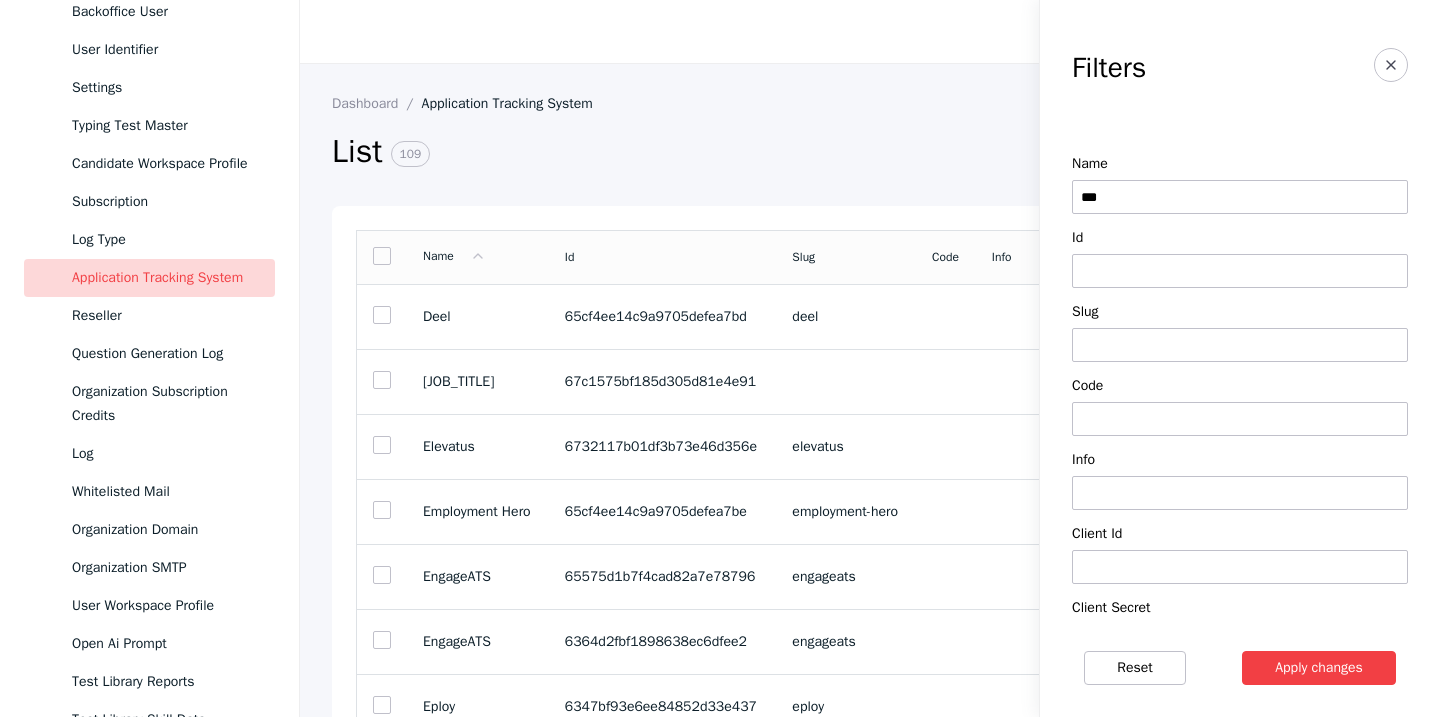 click on "Apply changes" at bounding box center [1319, 668] 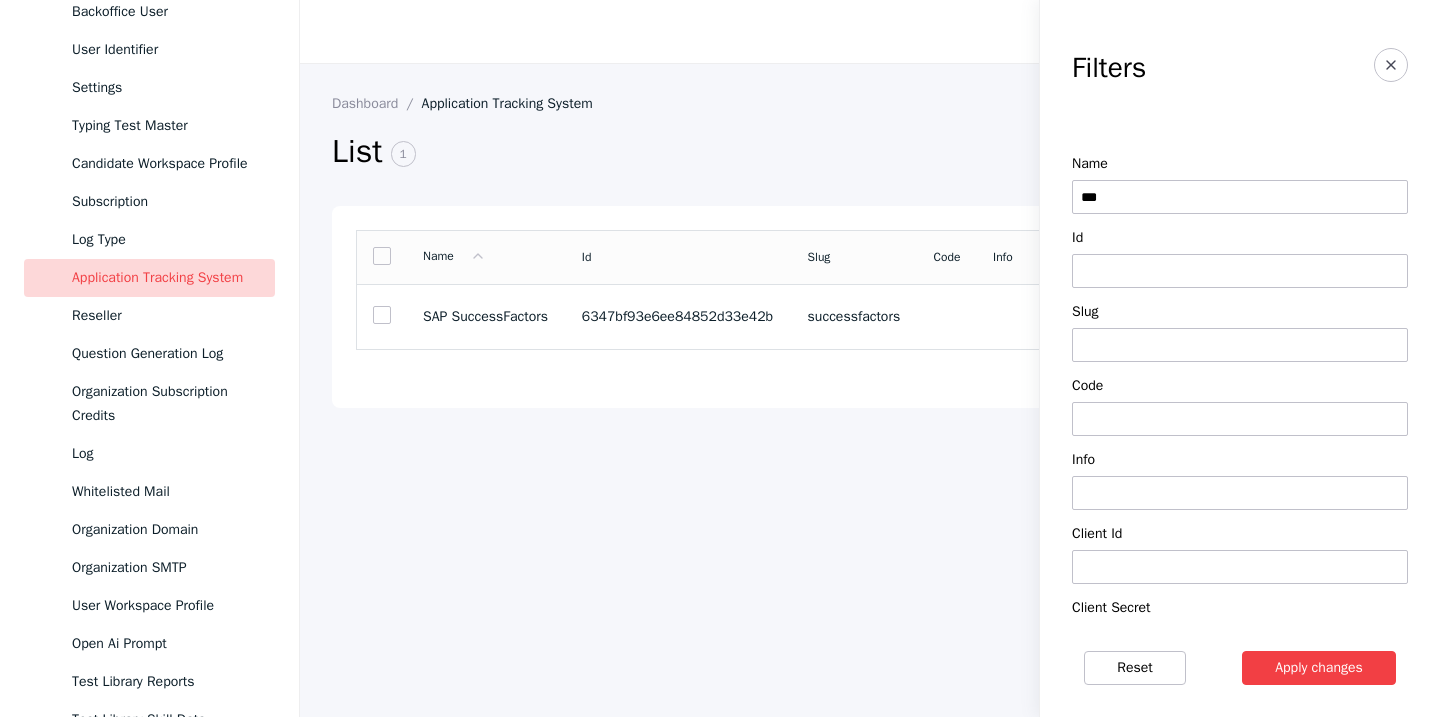 click on "Dashboard Application Tracking System List 1 Create new Filter (1) Name Id Slug Code Info [CLIENT_ID] [CLIENT_SECRET] Scope SAP SuccessFactors [ID] successfactors Show Edit Delete Filters Name *** Id Slug Code Info [CLIENT_ID] [CLIENT_SECRET] Scope Is Integrated Select... Website Redirect Url Is Enabled Select... Is Native Select... Is Market Place Select... Is Invite Cron Enabled Select... Is Job Search Enabled Select... Is Completion Stage Select... Reset Apply changes" at bounding box center (870, 390) 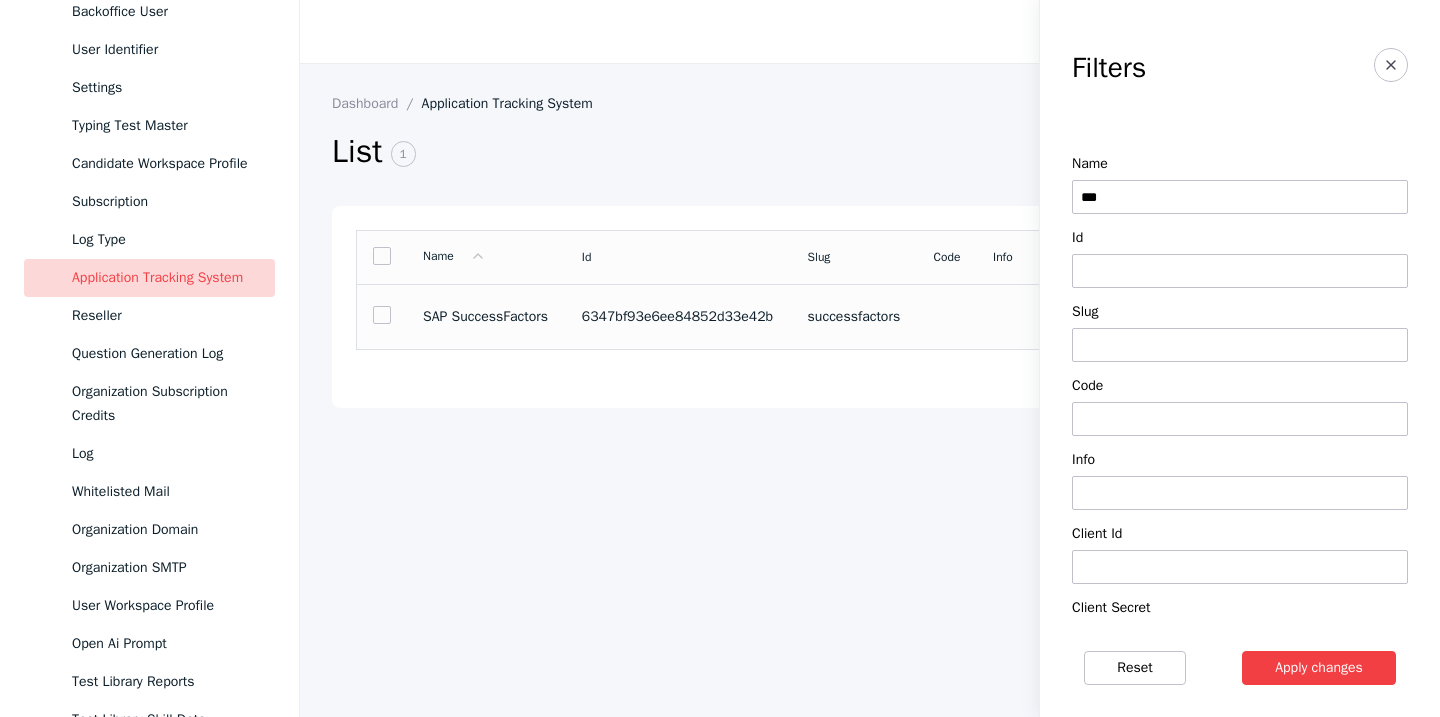 click on "6347bf93e6ee84852d33e42b" at bounding box center [679, 316] 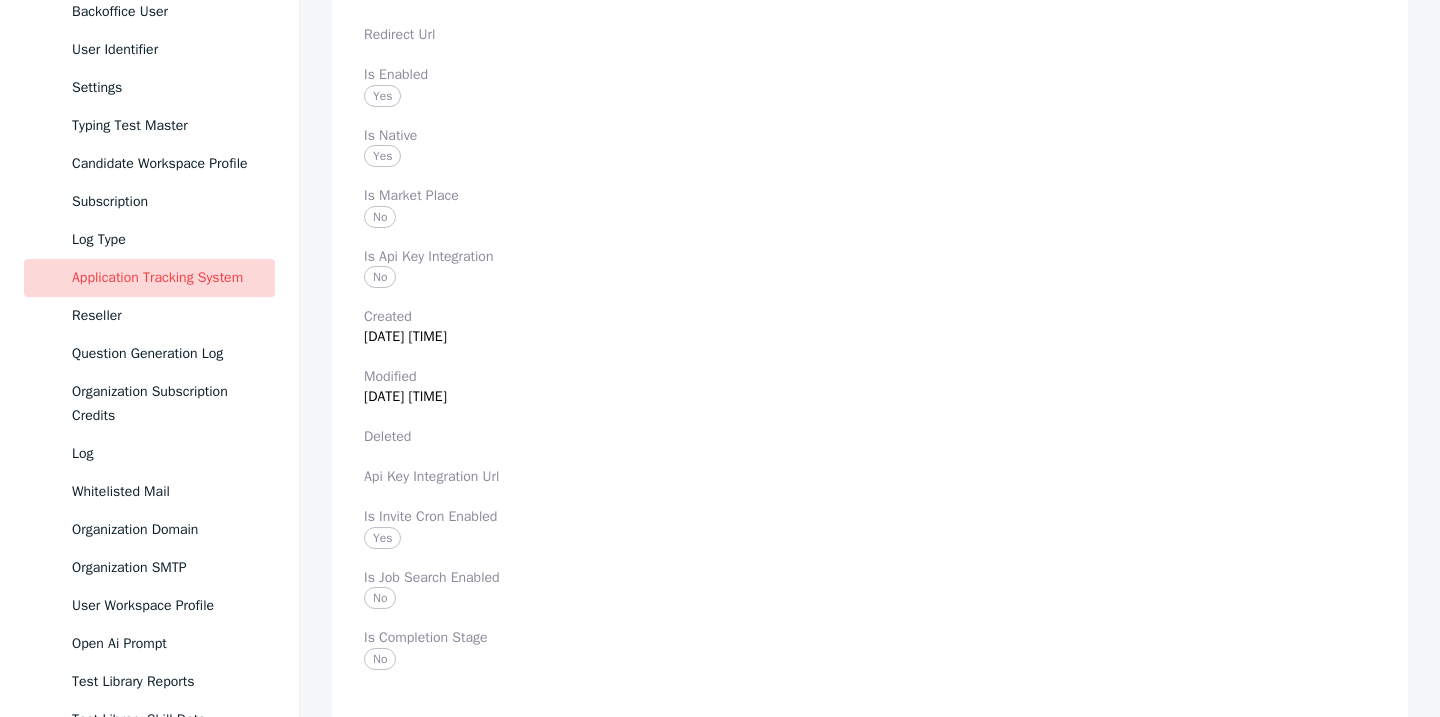 scroll, scrollTop: 853, scrollLeft: 0, axis: vertical 